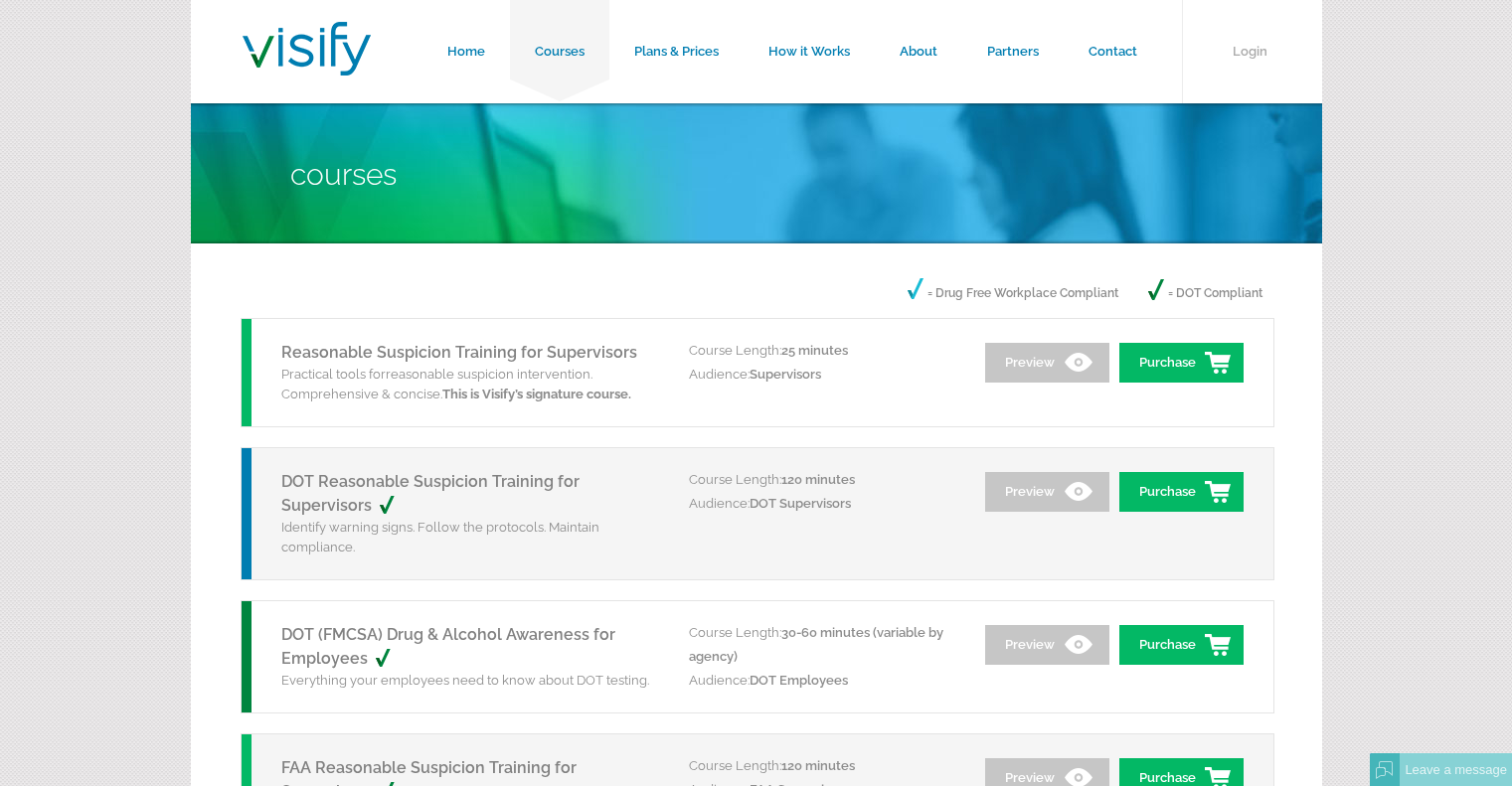 scroll, scrollTop: 99, scrollLeft: 0, axis: vertical 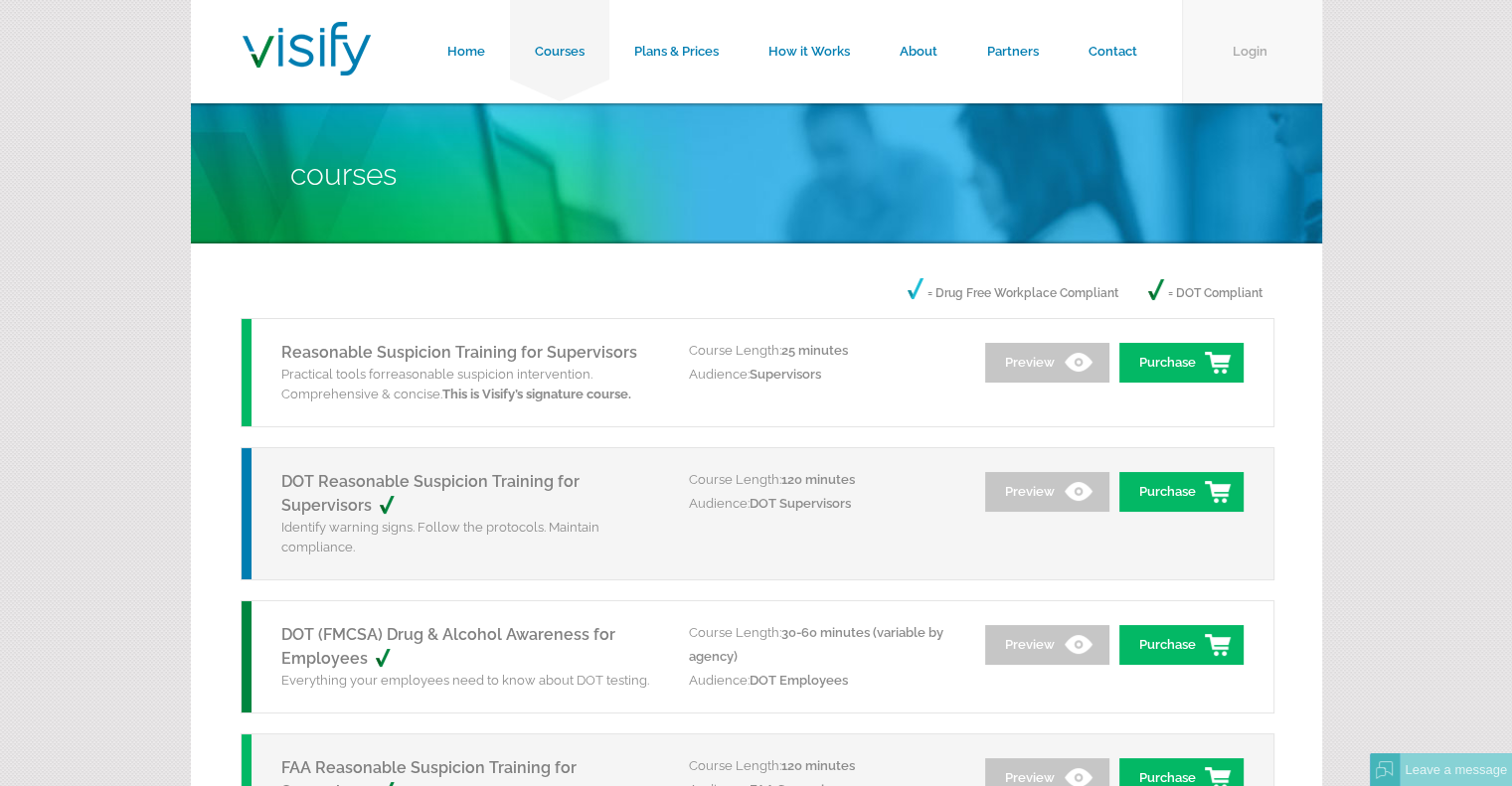 click on "Login" at bounding box center [1252, 52] 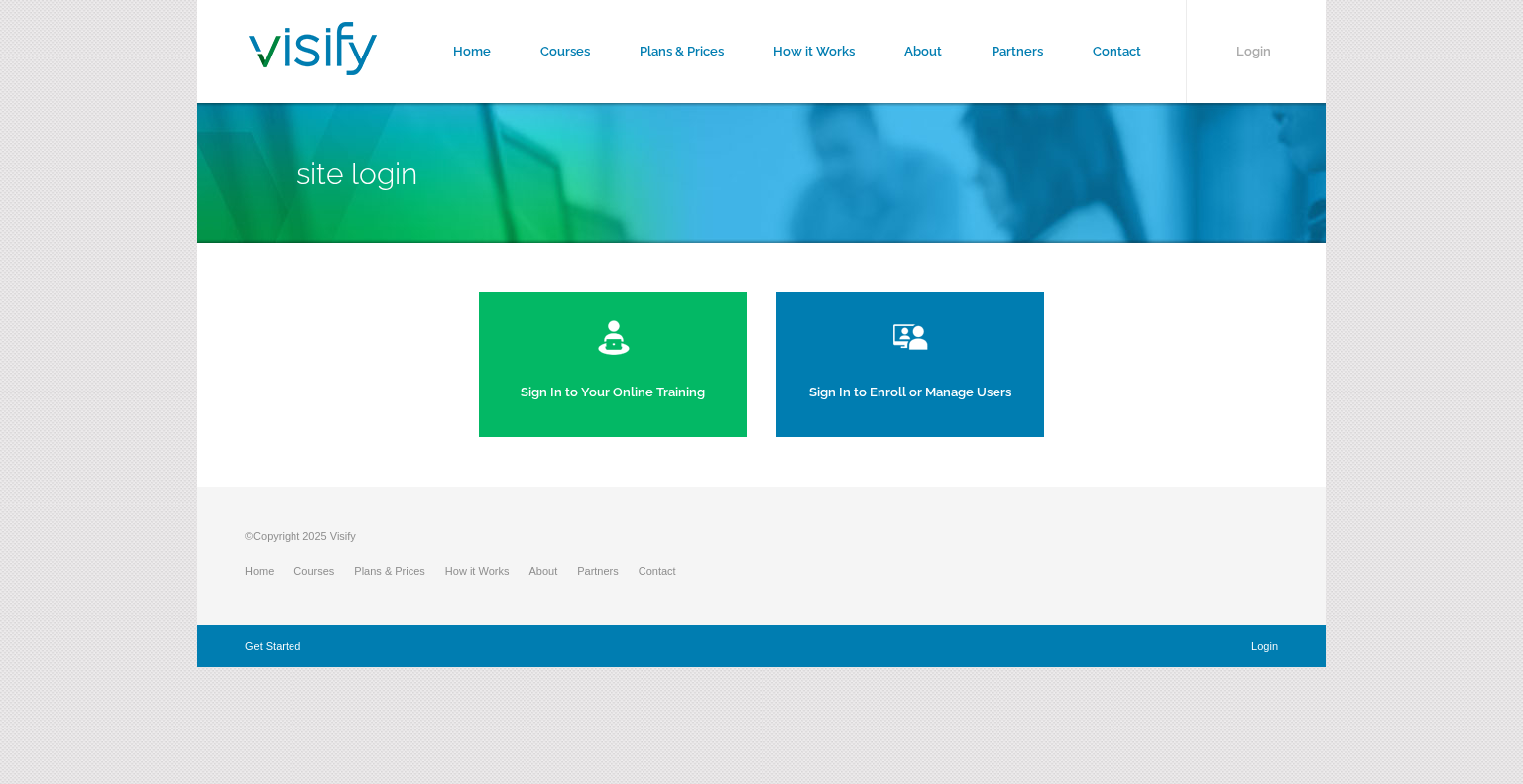 scroll, scrollTop: 0, scrollLeft: 0, axis: both 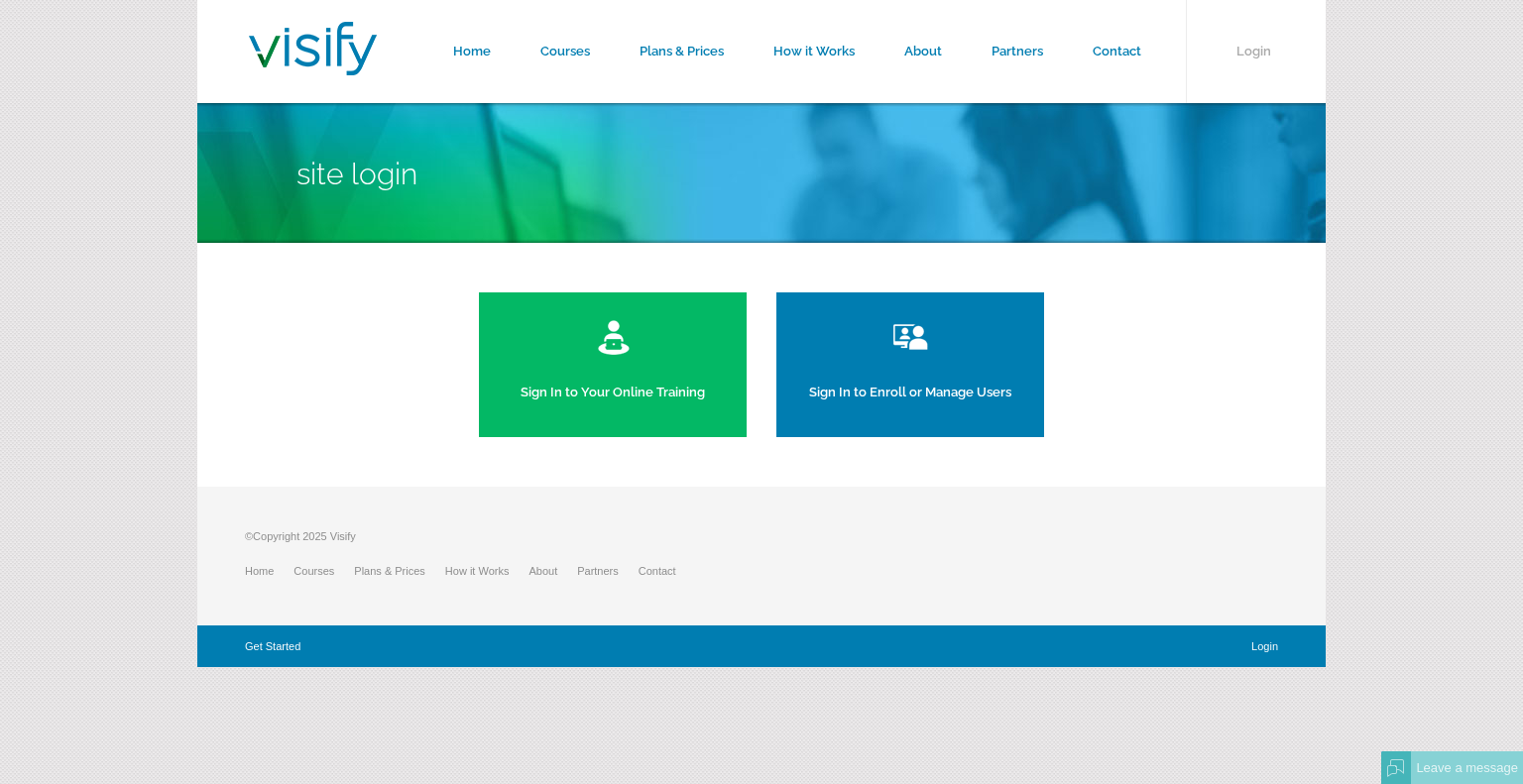 click on "Sign In to Enroll or Manage Users" at bounding box center [910, 365] 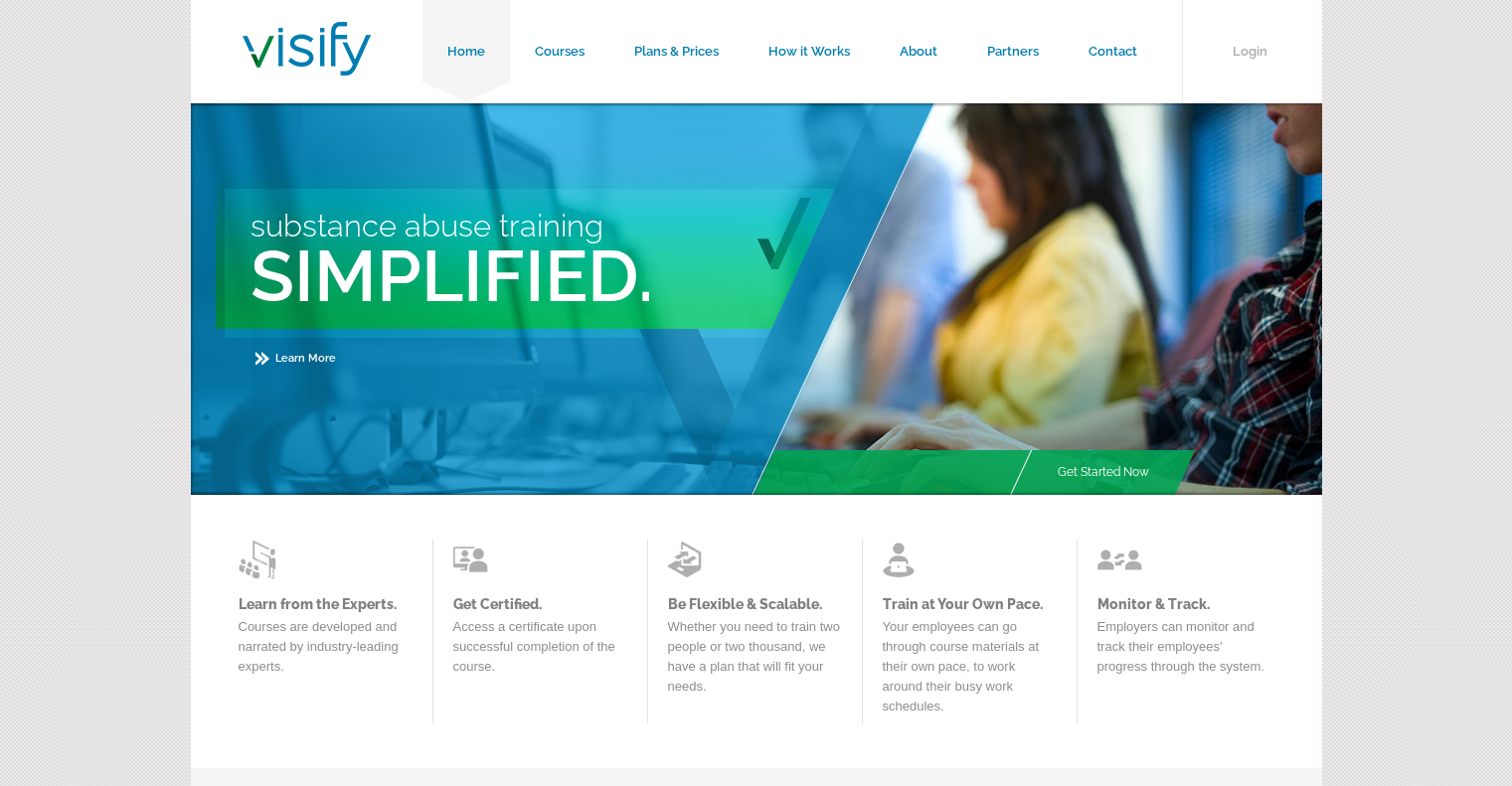 scroll, scrollTop: 0, scrollLeft: 0, axis: both 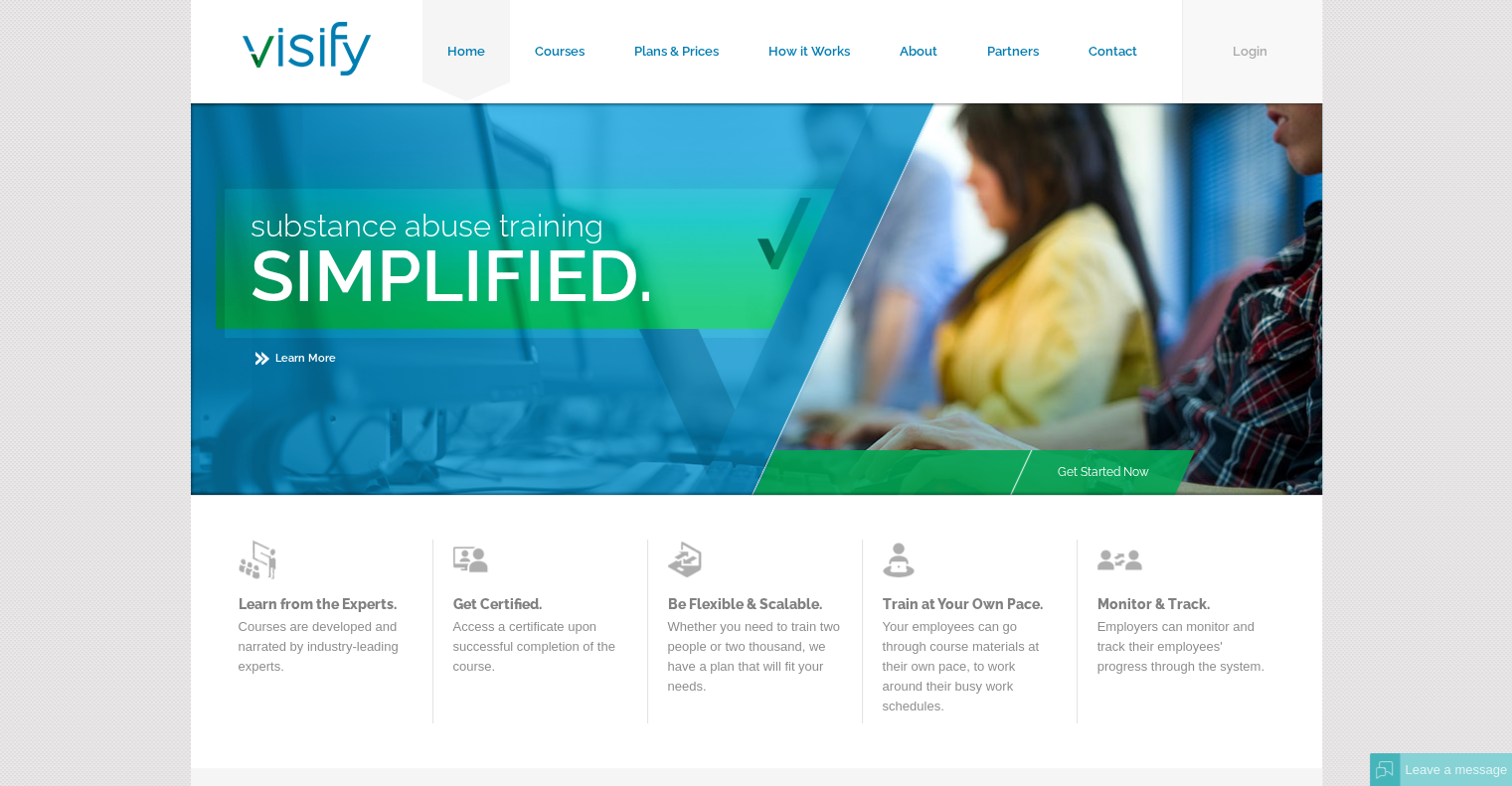click on "Login" at bounding box center (1252, 52) 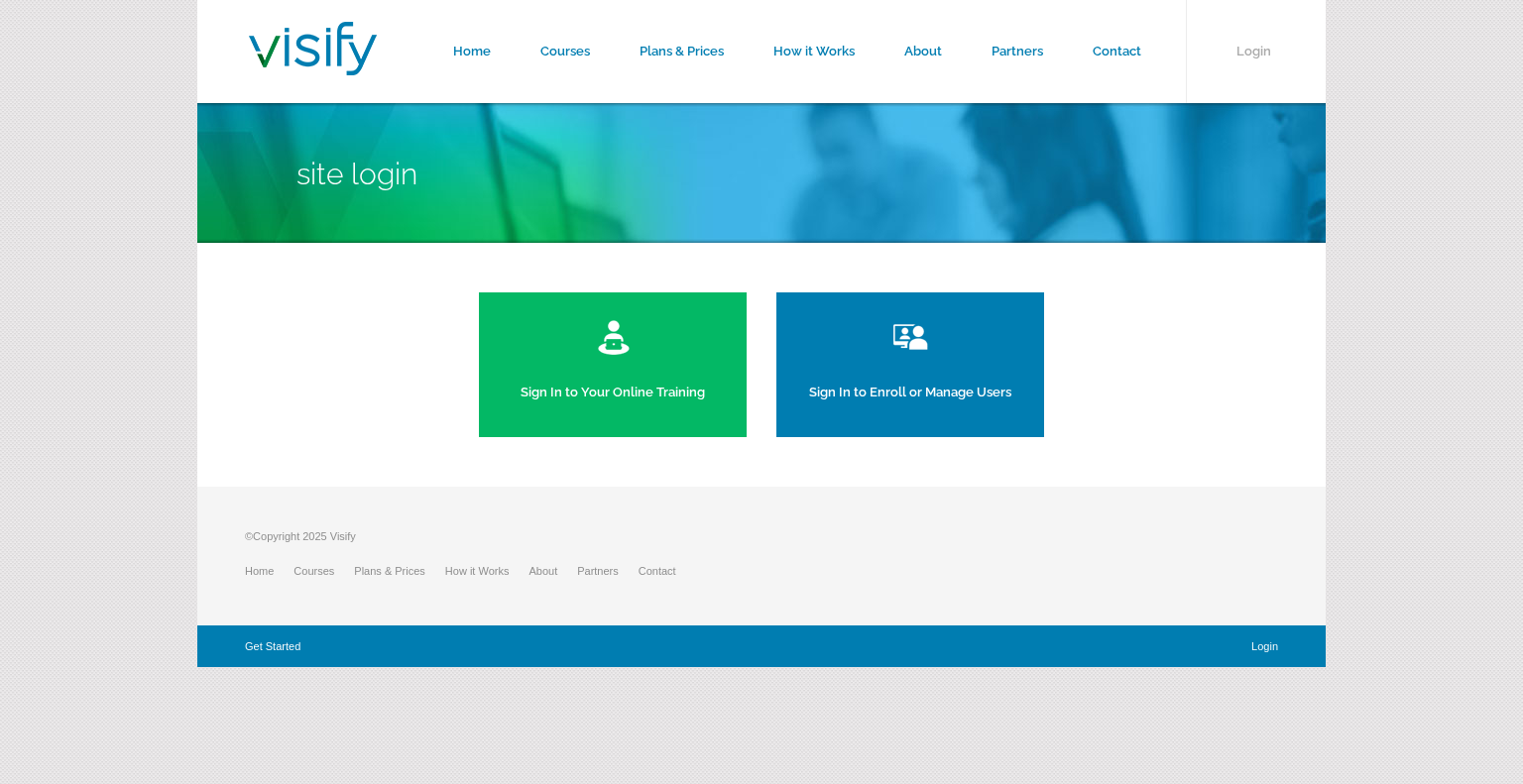scroll, scrollTop: 0, scrollLeft: 0, axis: both 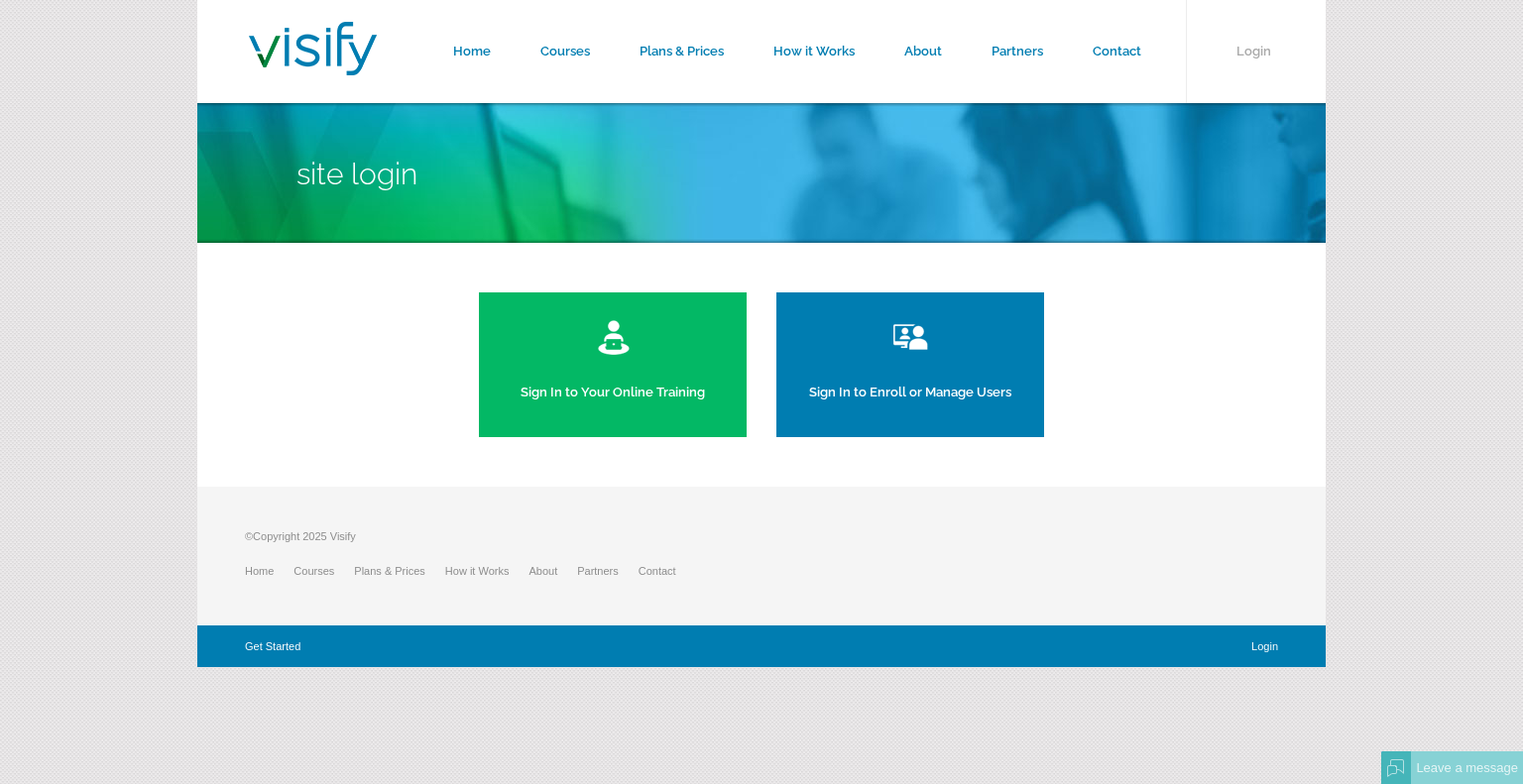 click on "Sign In to Enroll or Manage Users" at bounding box center [910, 365] 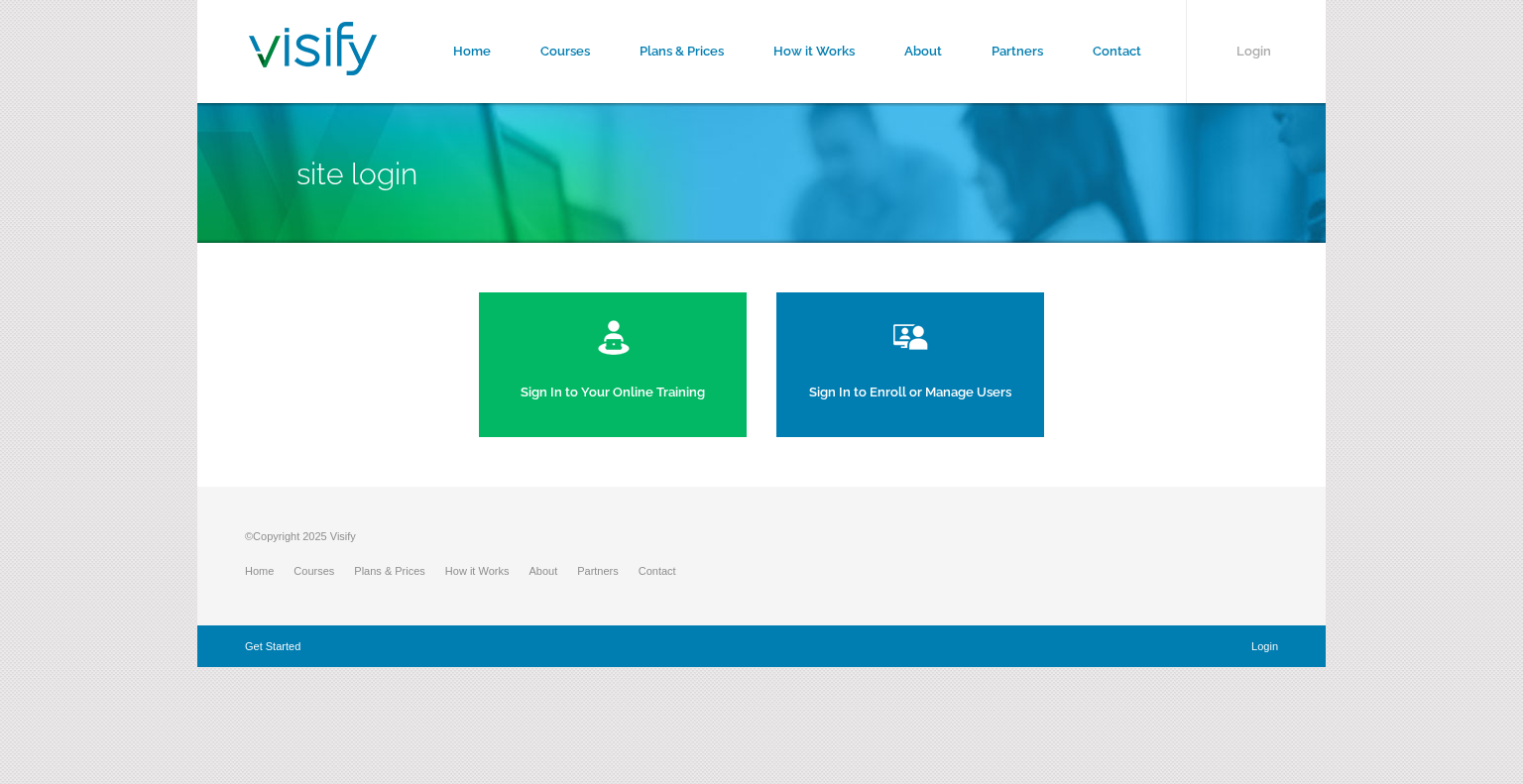 scroll, scrollTop: 0, scrollLeft: 0, axis: both 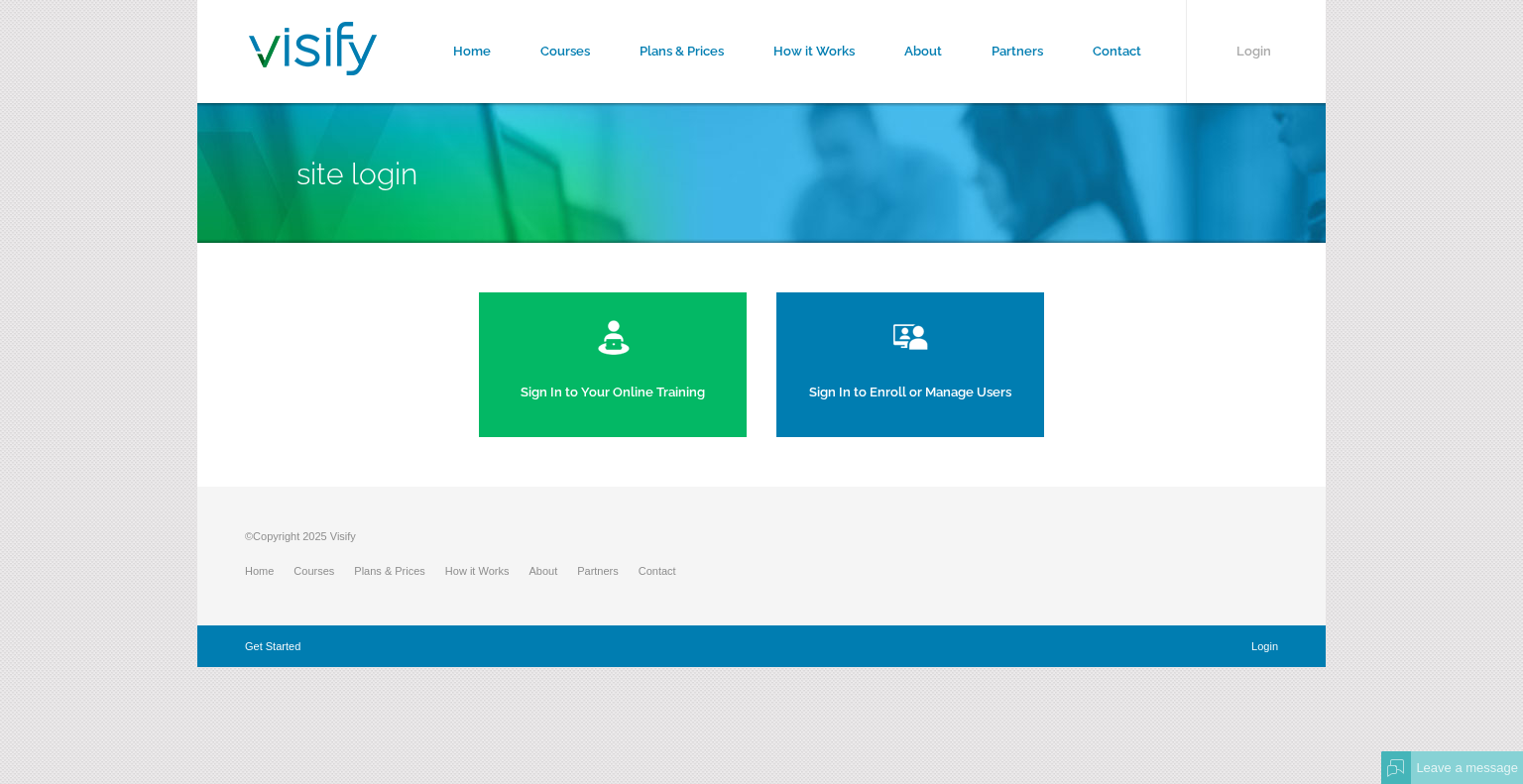click on "Sign In to Your Online Training" at bounding box center [613, 365] 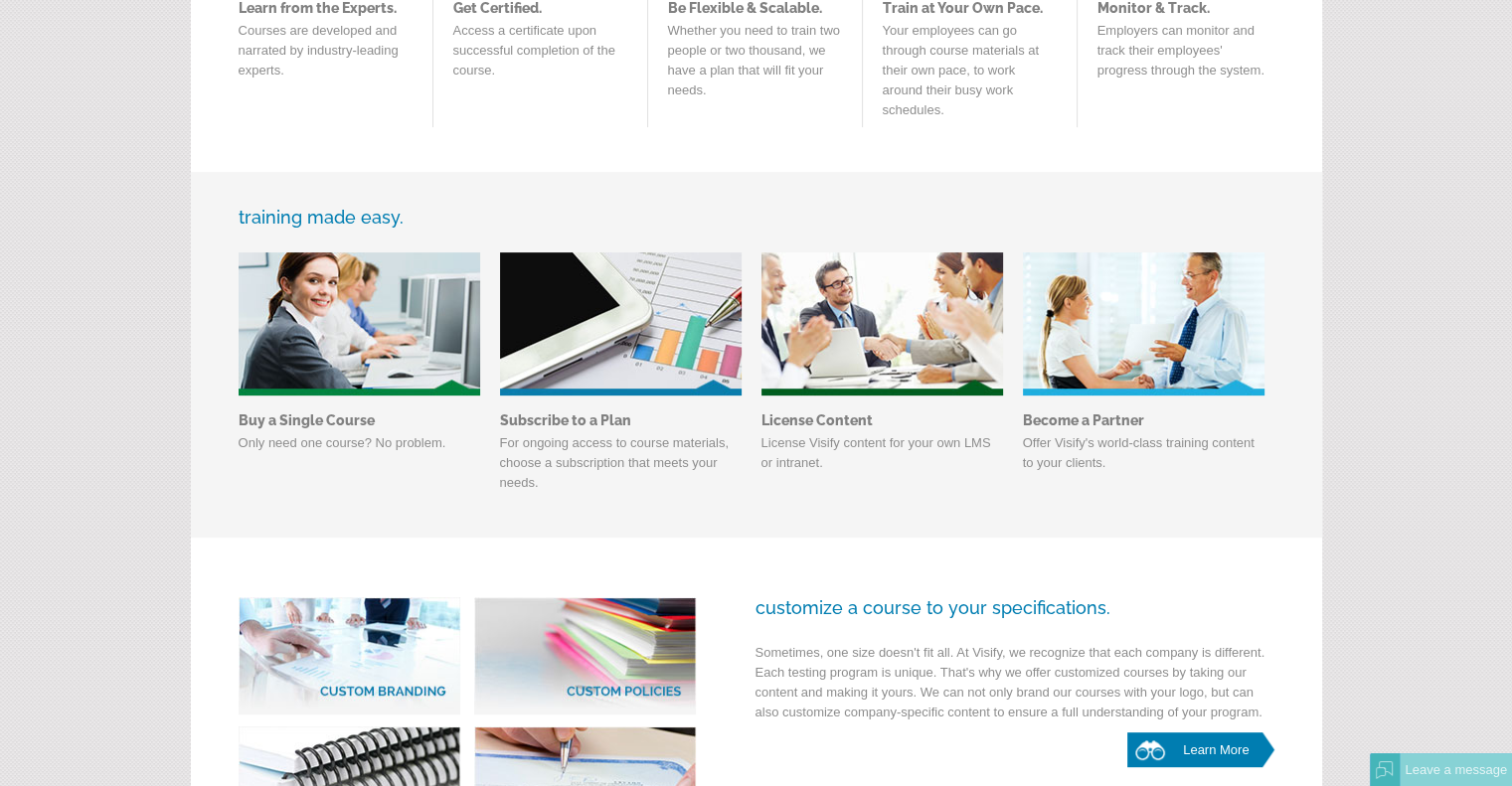 scroll, scrollTop: 0, scrollLeft: 0, axis: both 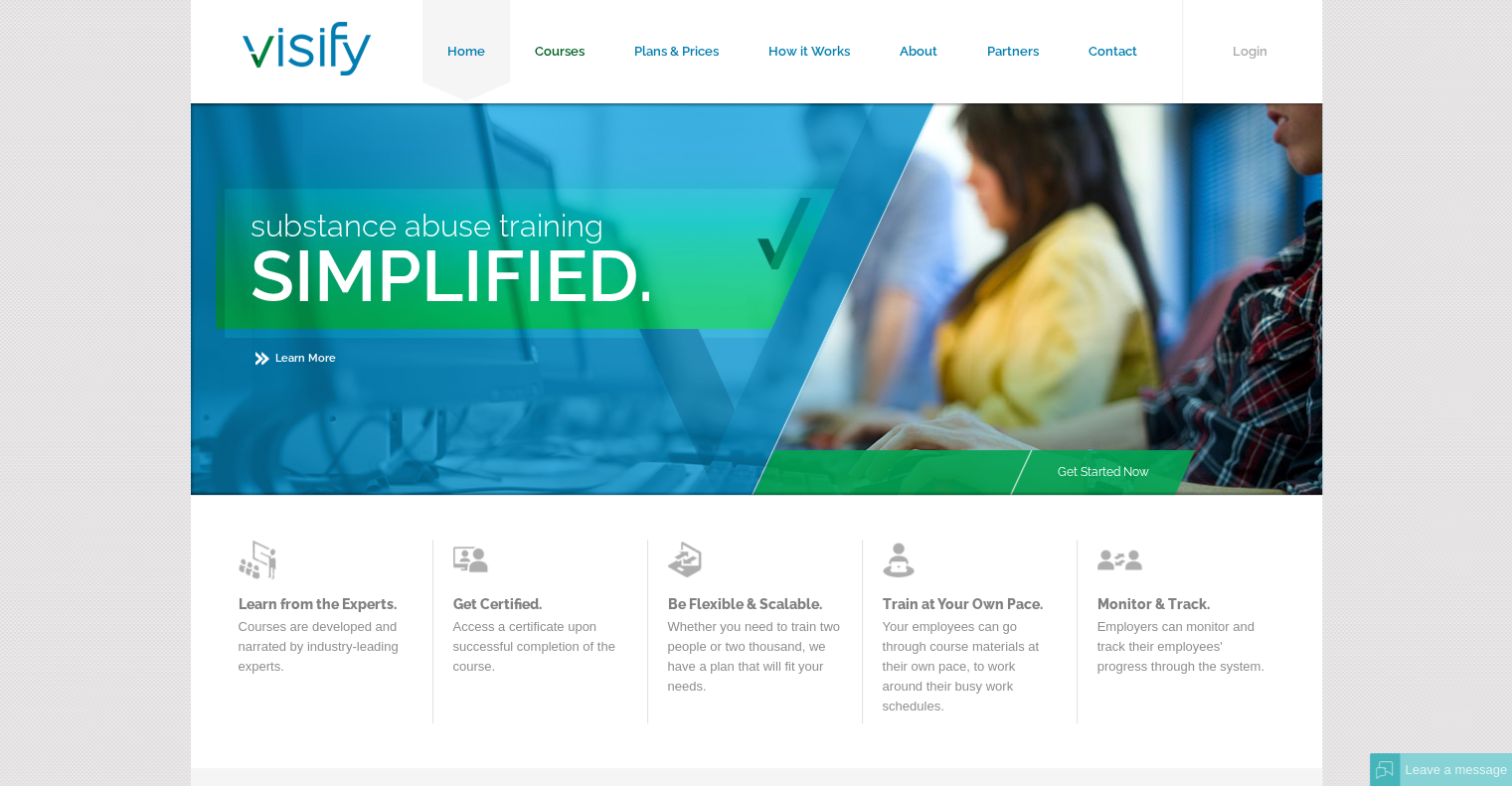 click on "Courses" at bounding box center [560, 52] 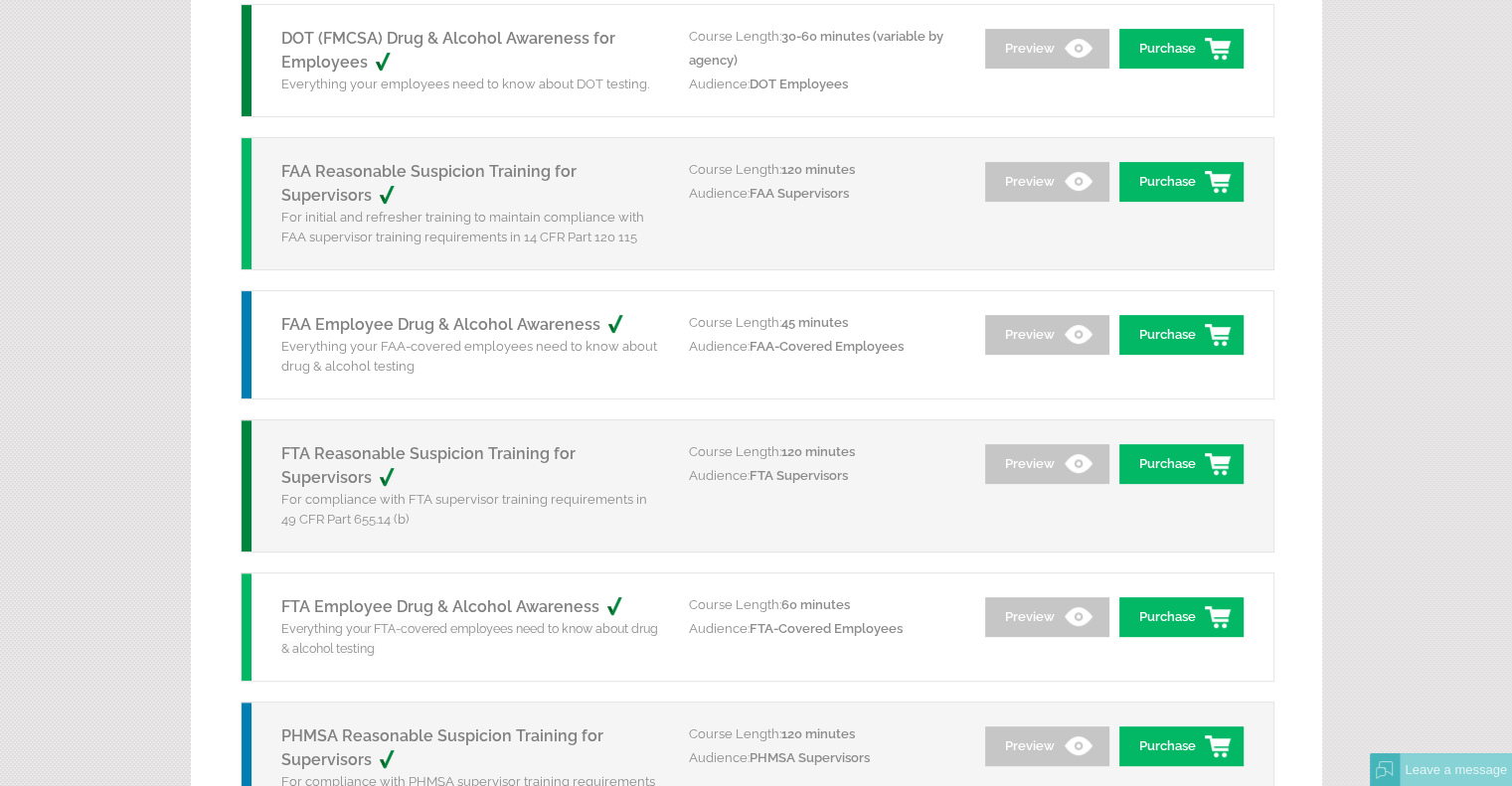 scroll, scrollTop: 99, scrollLeft: 0, axis: vertical 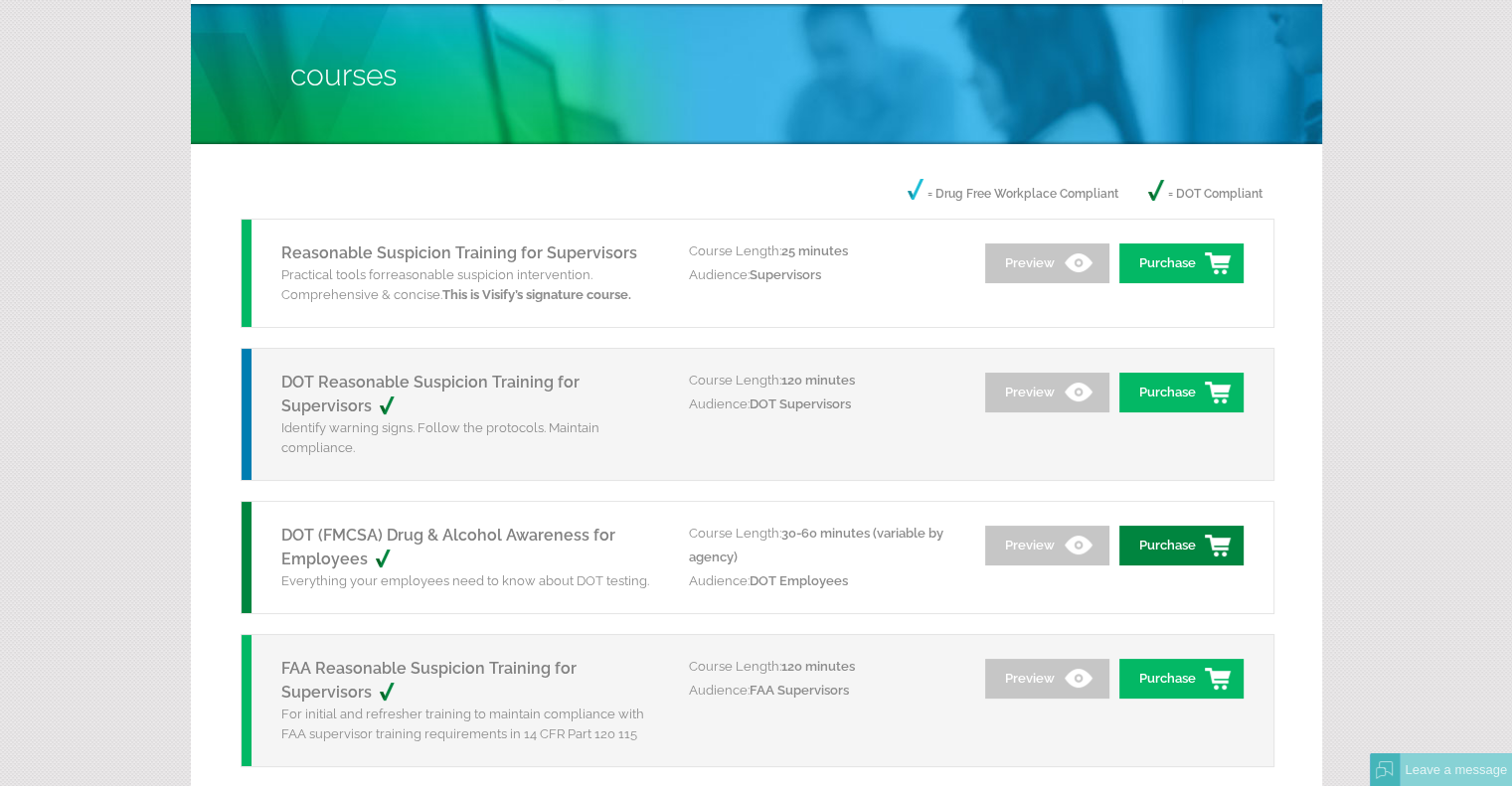 click on "Purchase" at bounding box center (1181, 546) 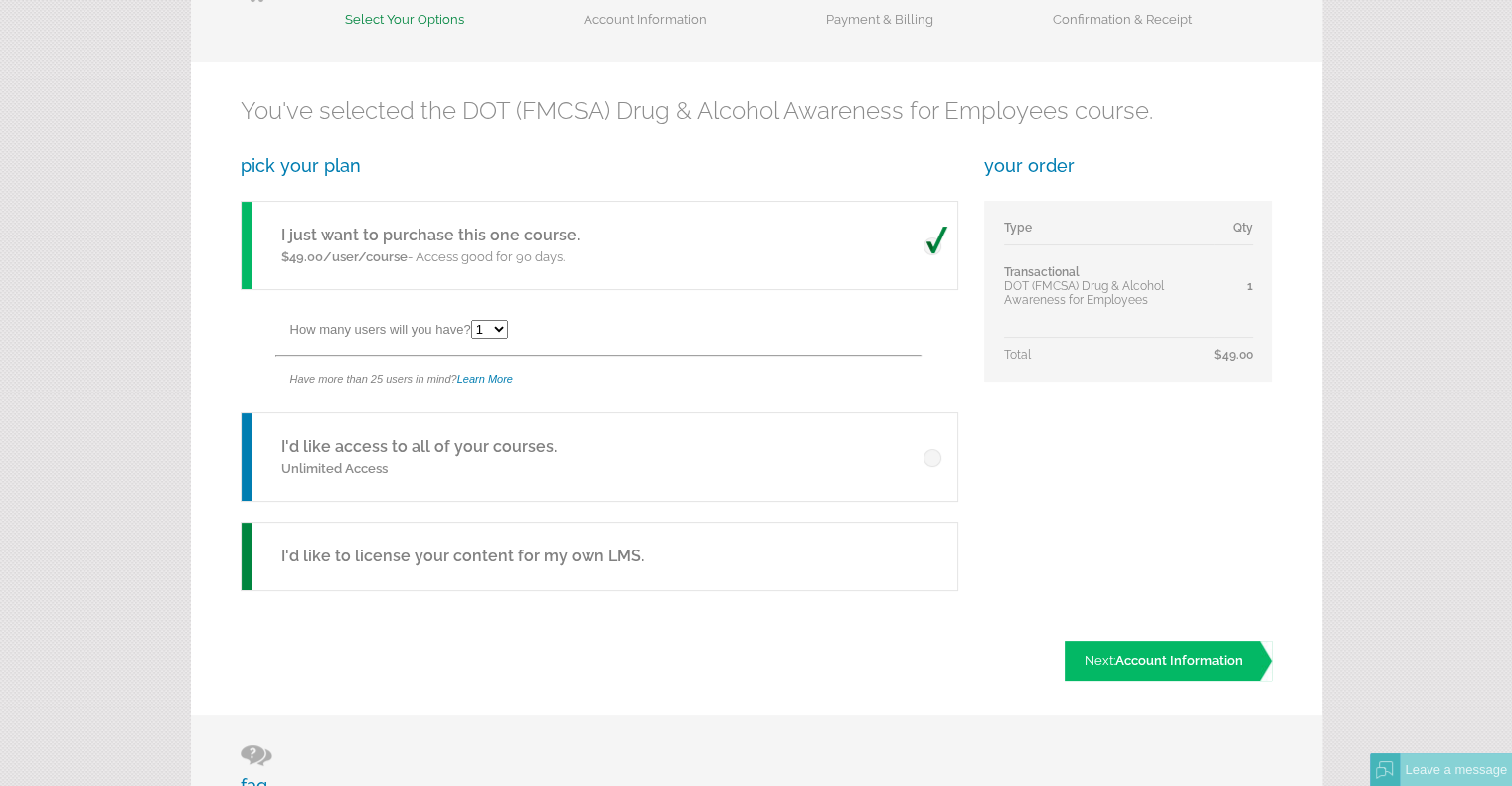 scroll, scrollTop: 0, scrollLeft: 0, axis: both 